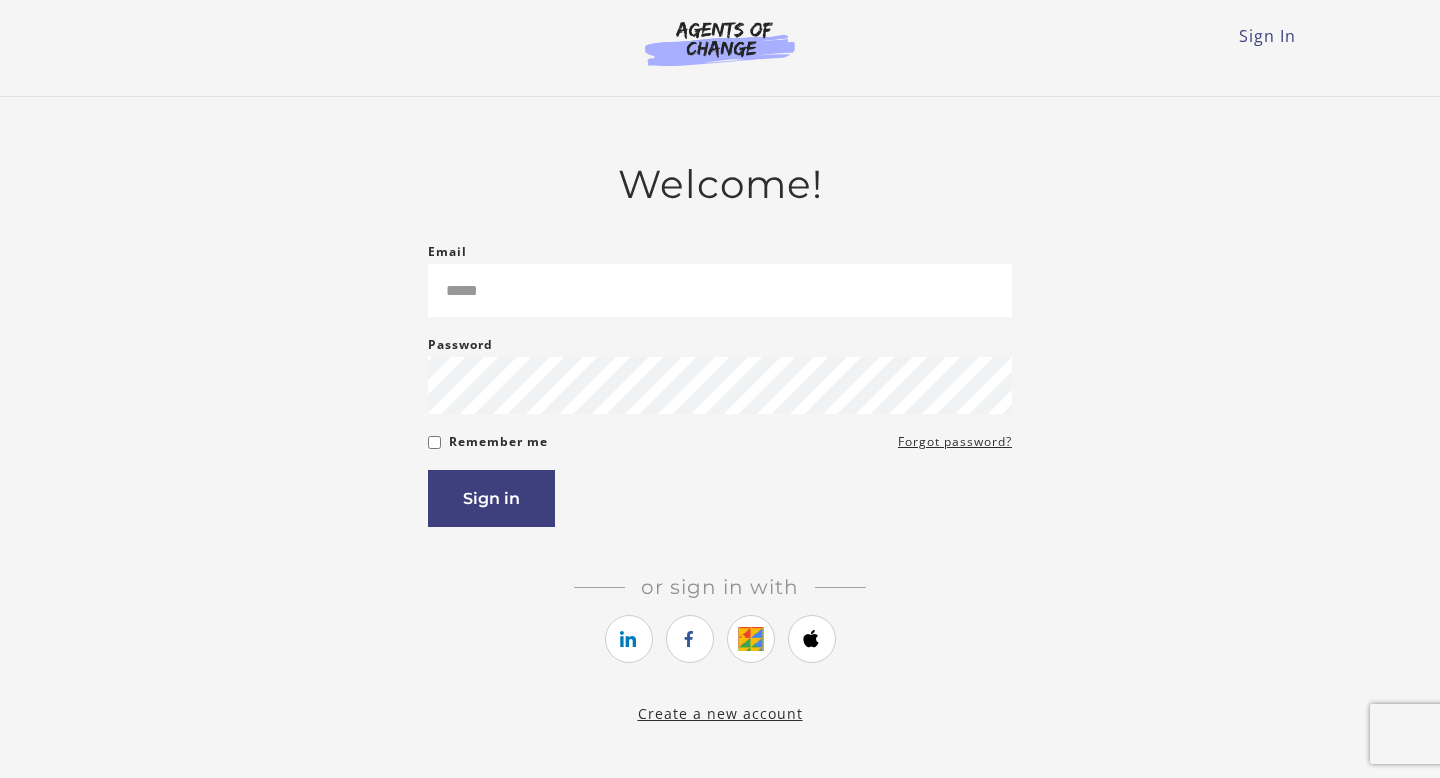 scroll, scrollTop: 0, scrollLeft: 0, axis: both 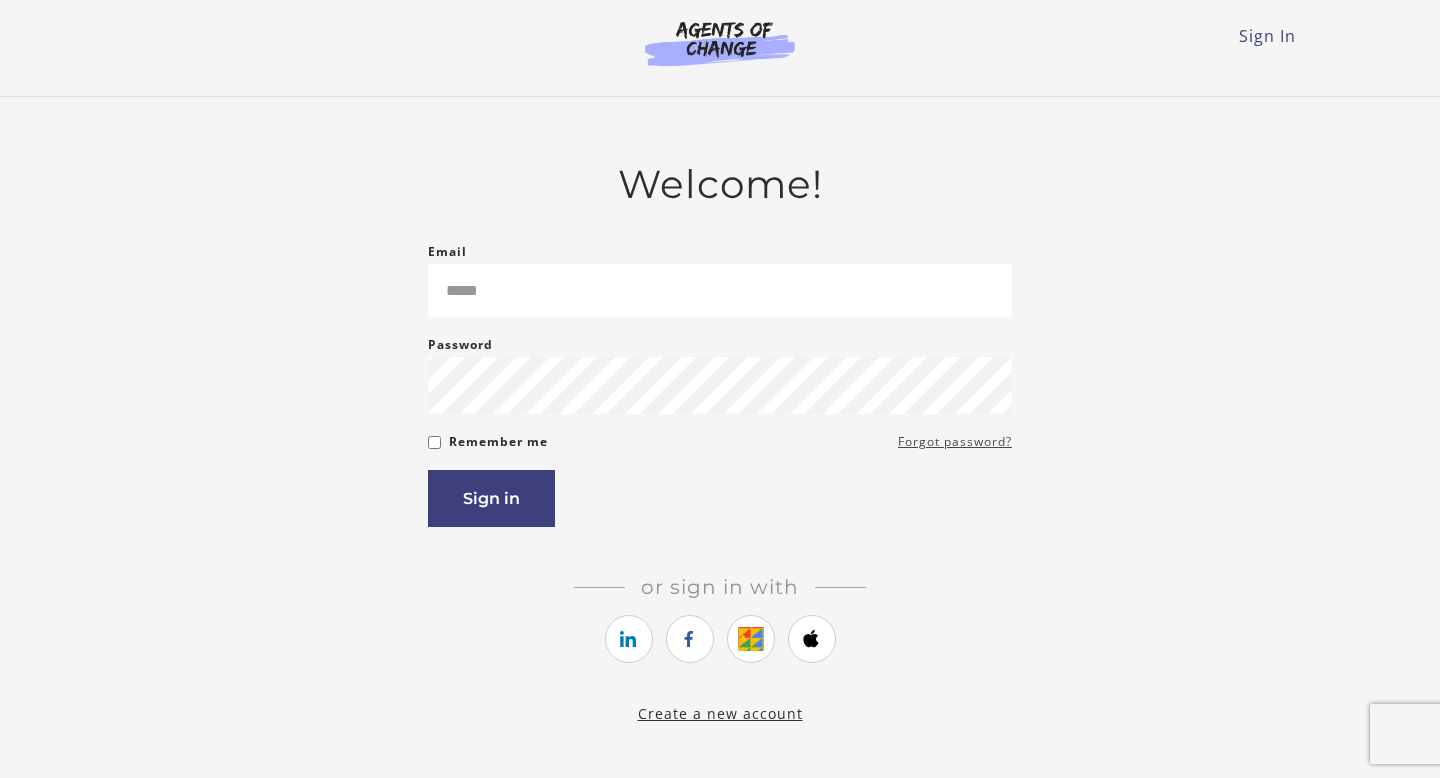 click on "Forgot password?" at bounding box center (955, 442) 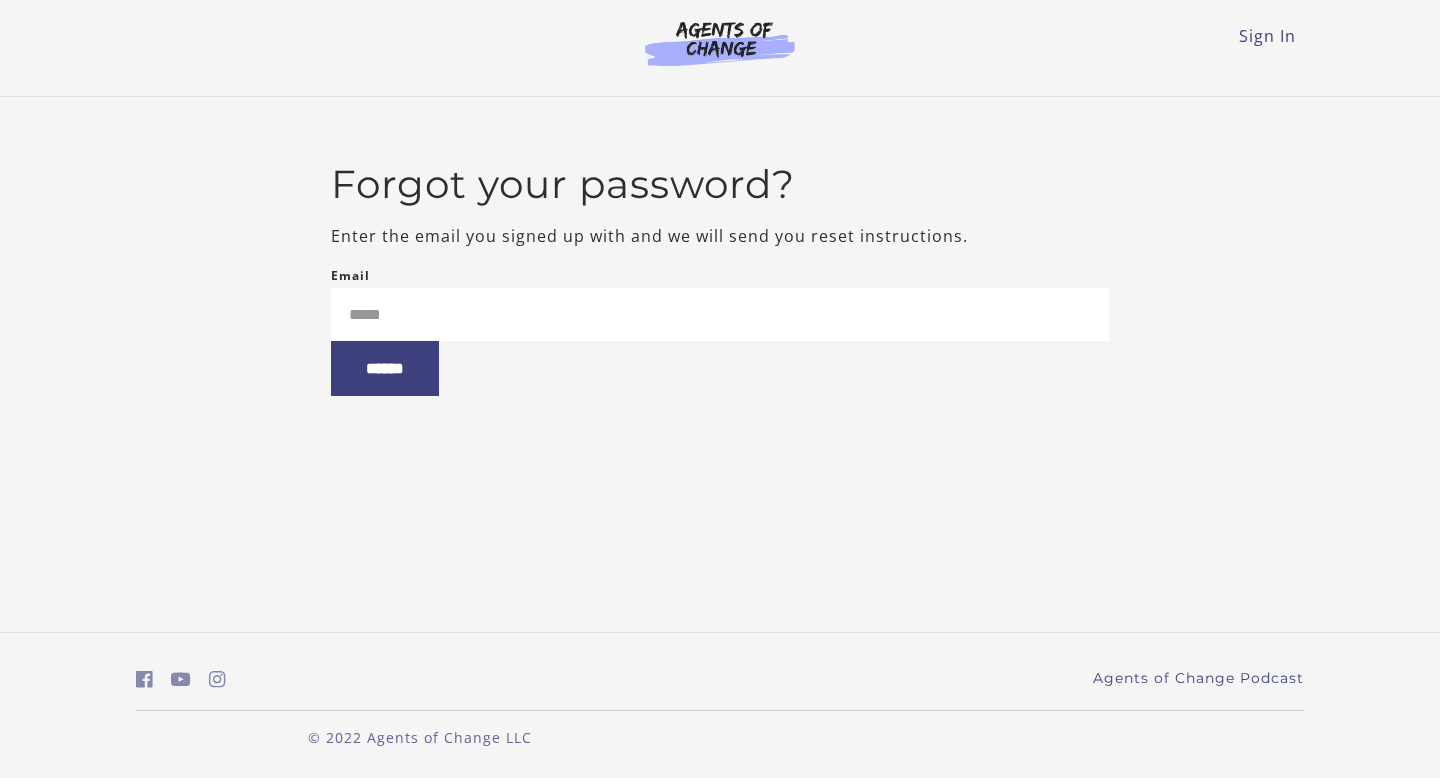 scroll, scrollTop: 0, scrollLeft: 0, axis: both 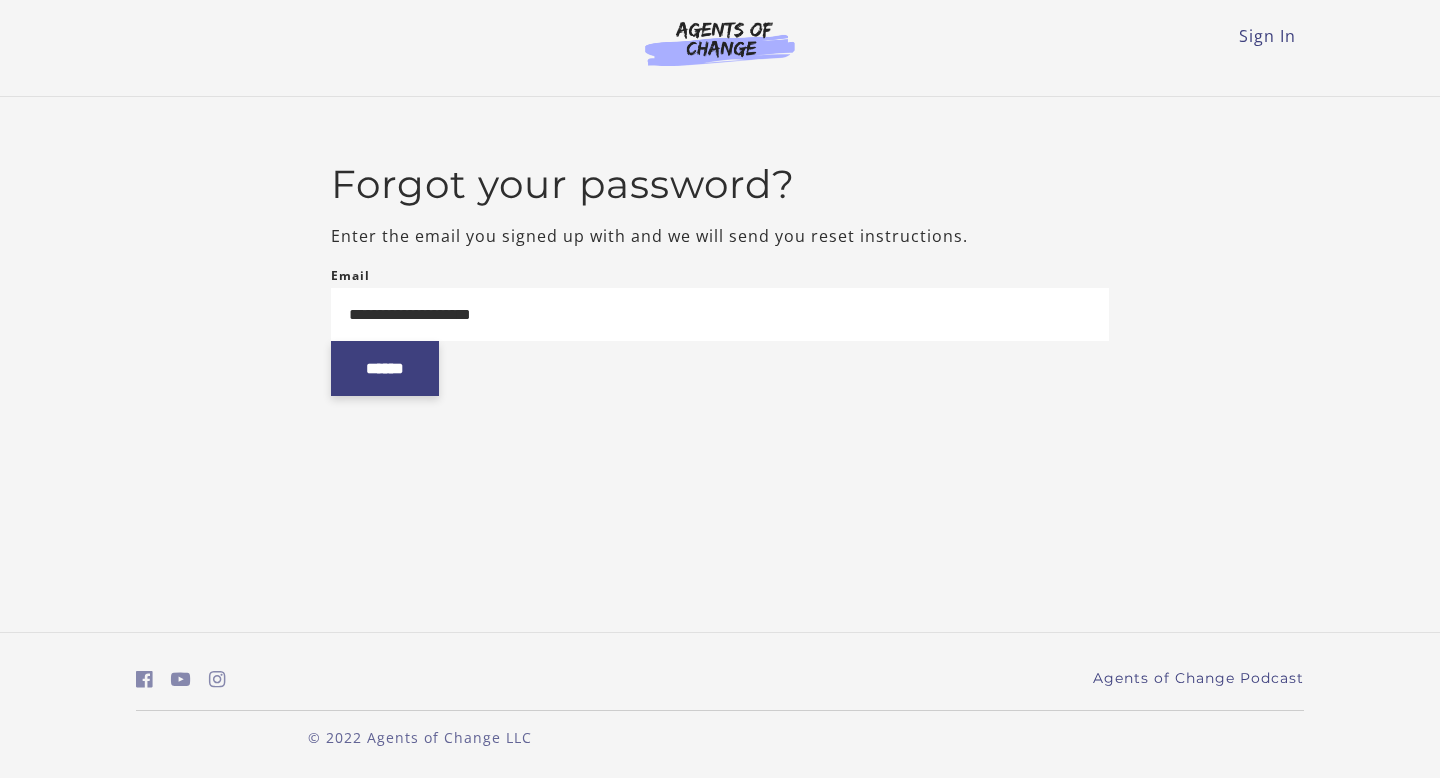 type on "**********" 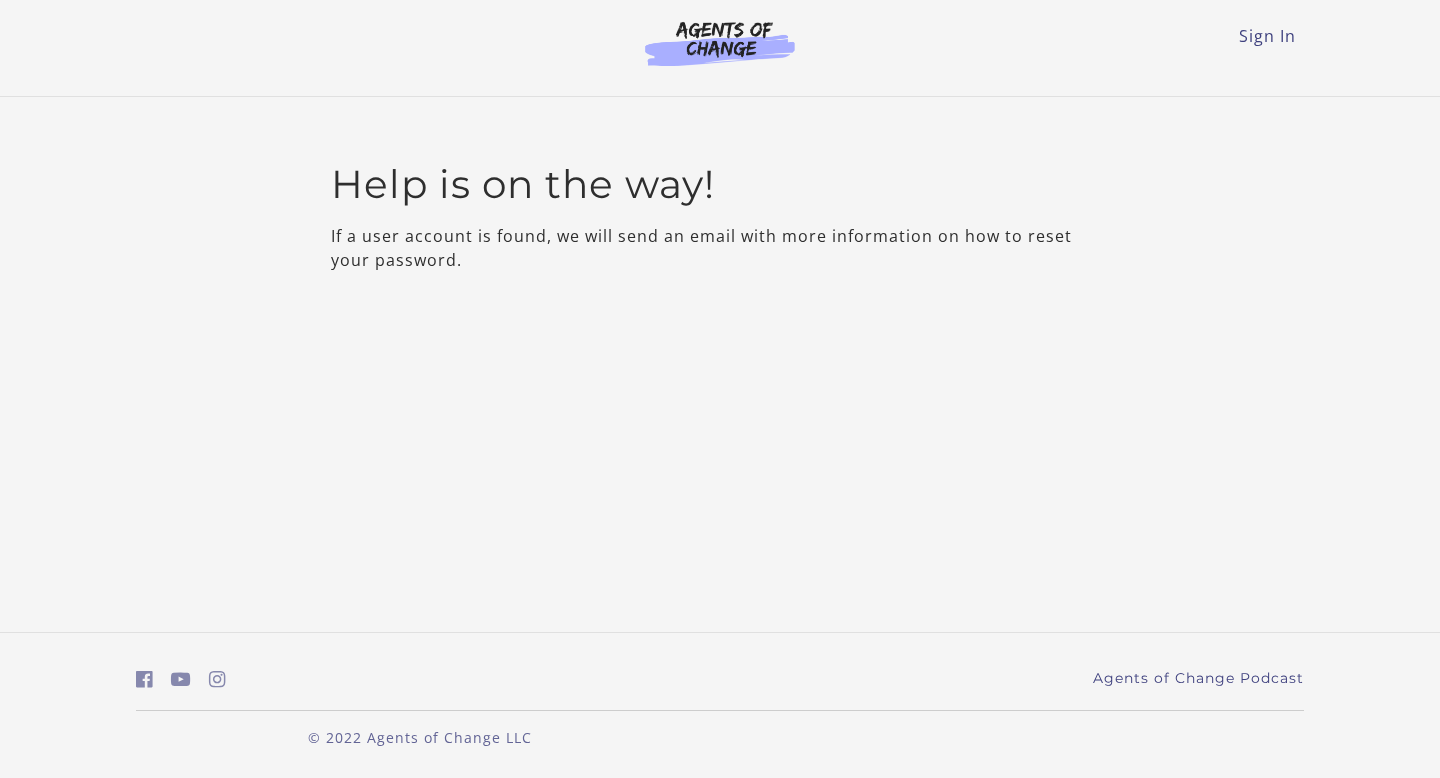 scroll, scrollTop: 0, scrollLeft: 0, axis: both 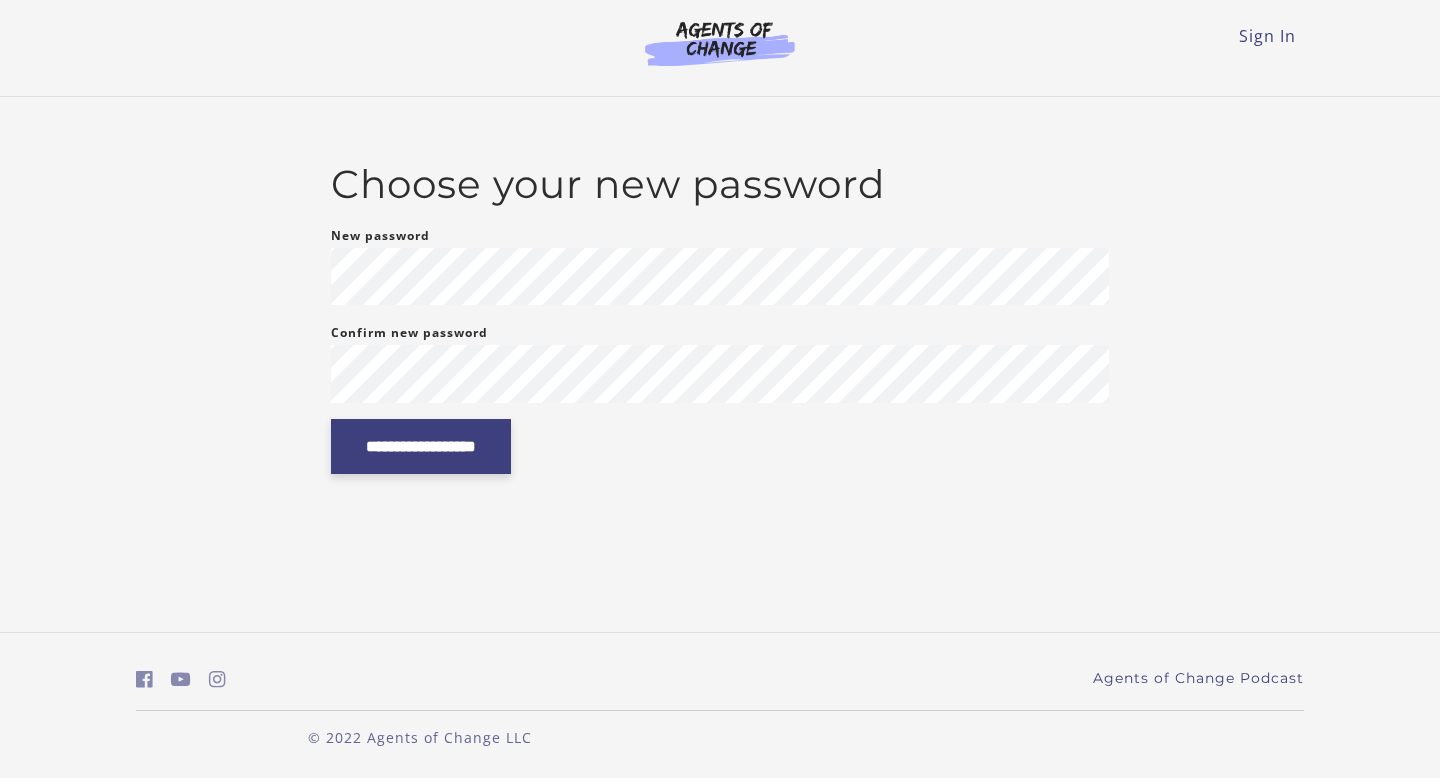 click on "**********" at bounding box center [421, 446] 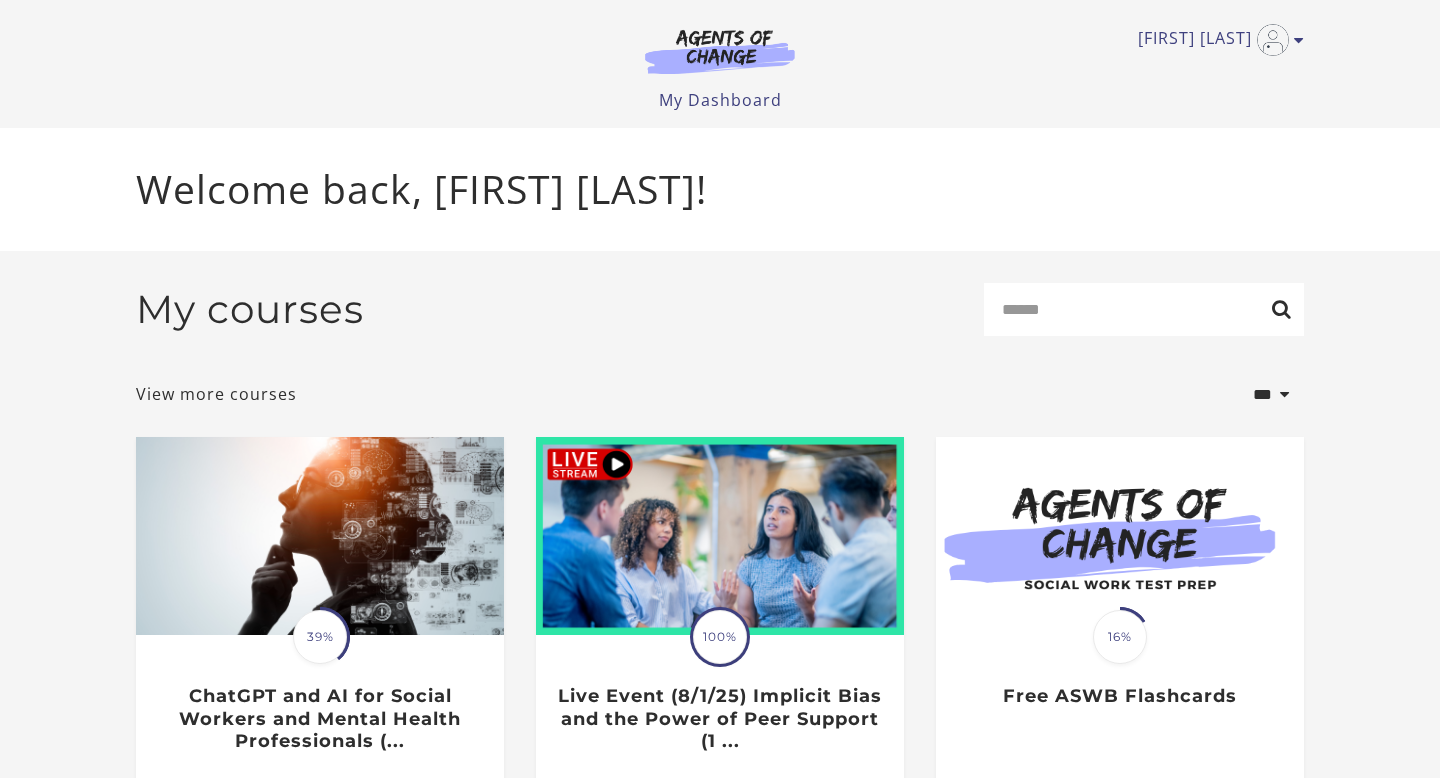 scroll, scrollTop: 0, scrollLeft: 0, axis: both 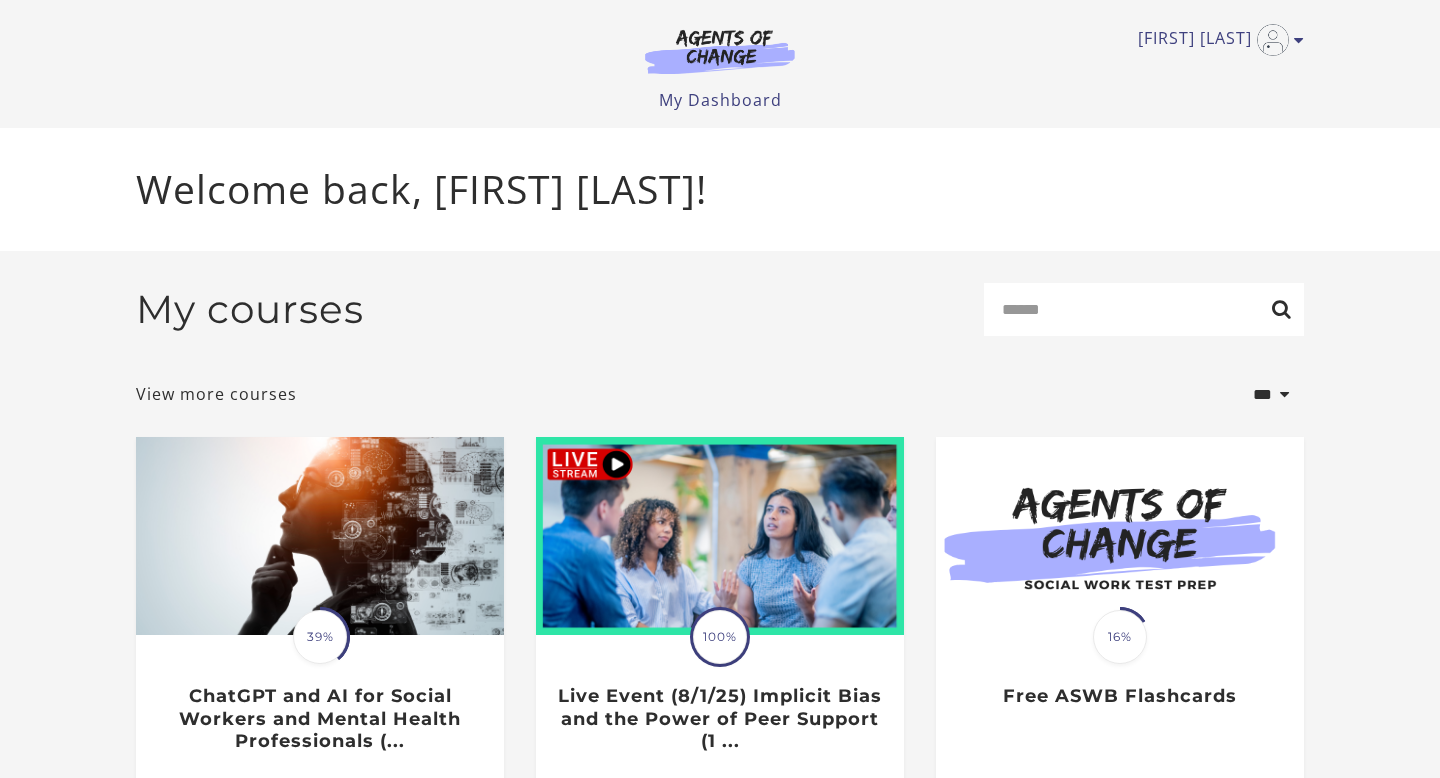 click at bounding box center (720, 51) 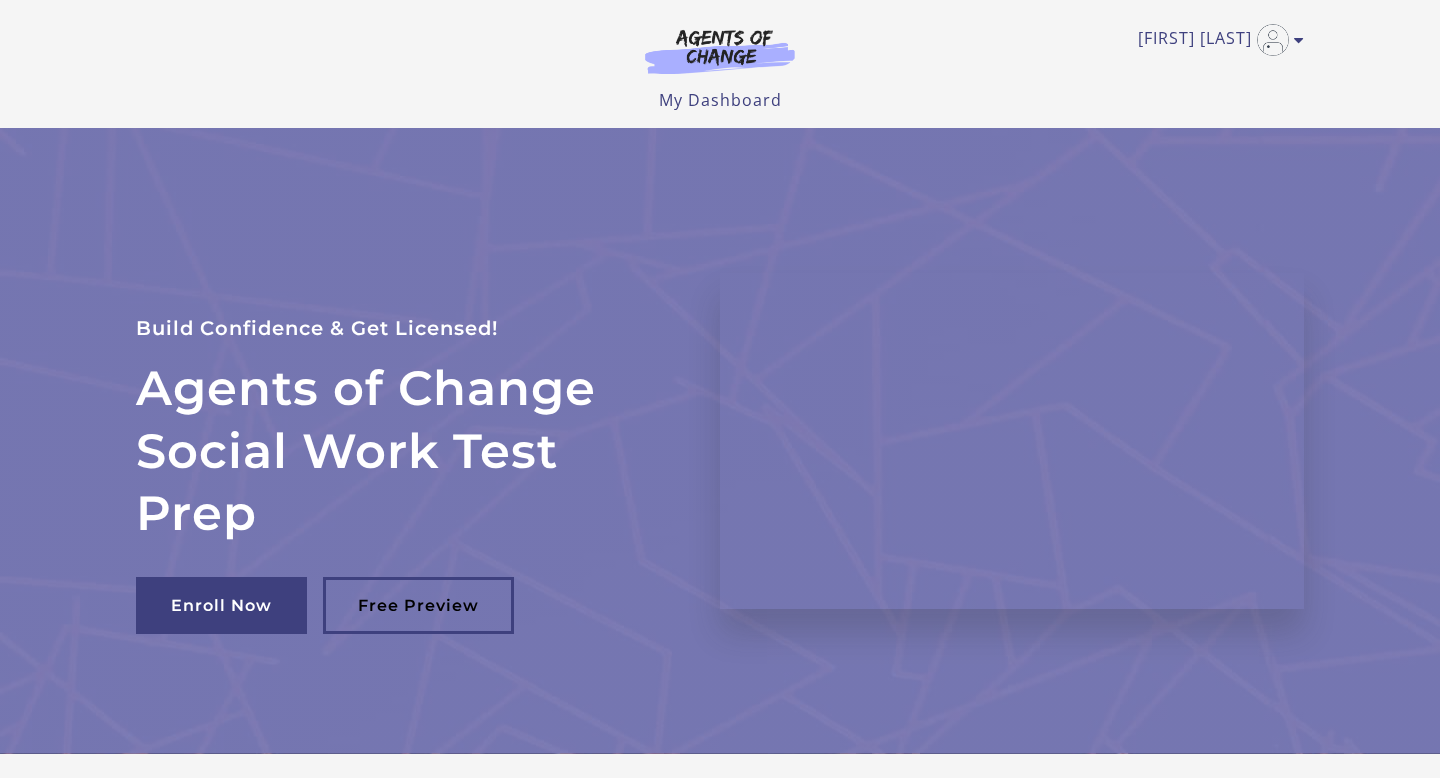 scroll, scrollTop: 0, scrollLeft: 0, axis: both 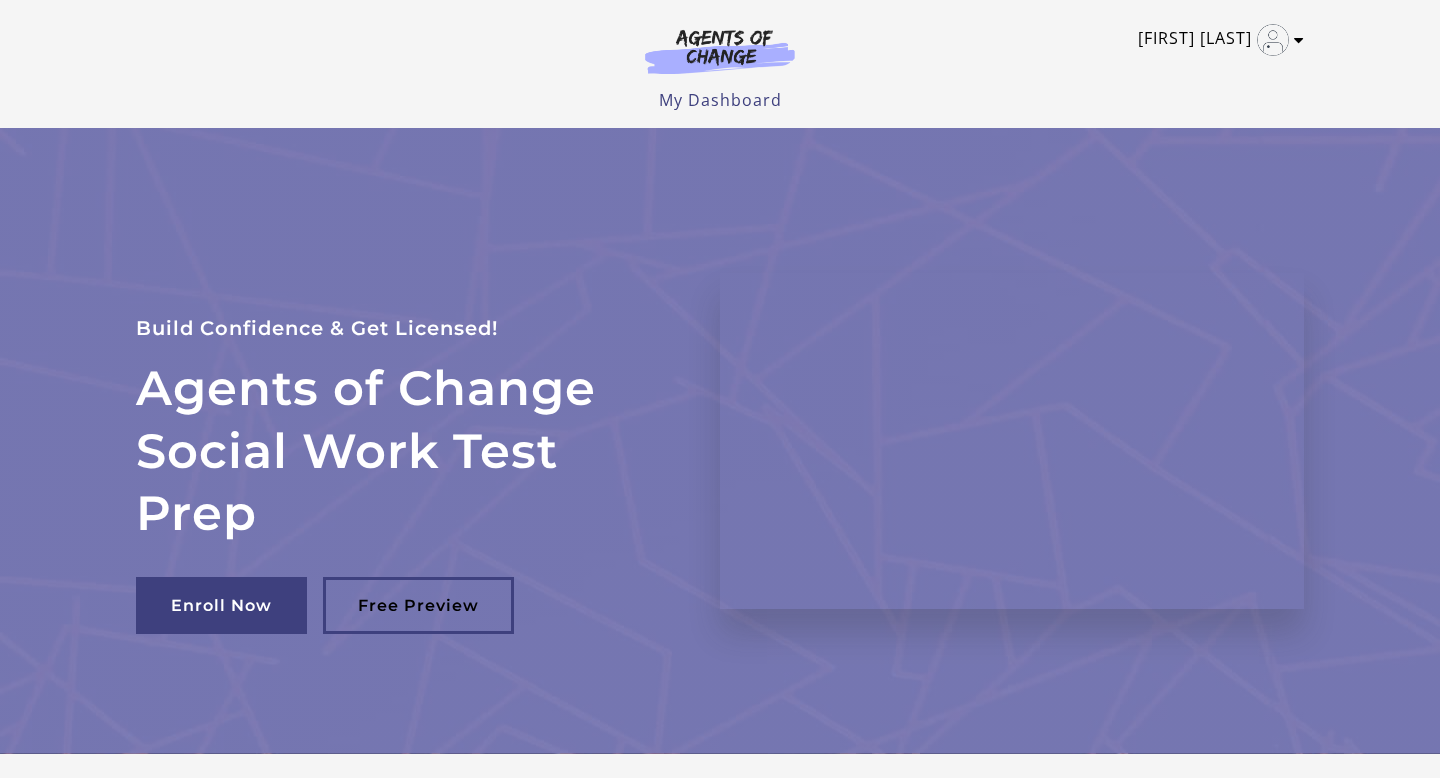 click on "[FIRST] [LAST]" at bounding box center [1216, 40] 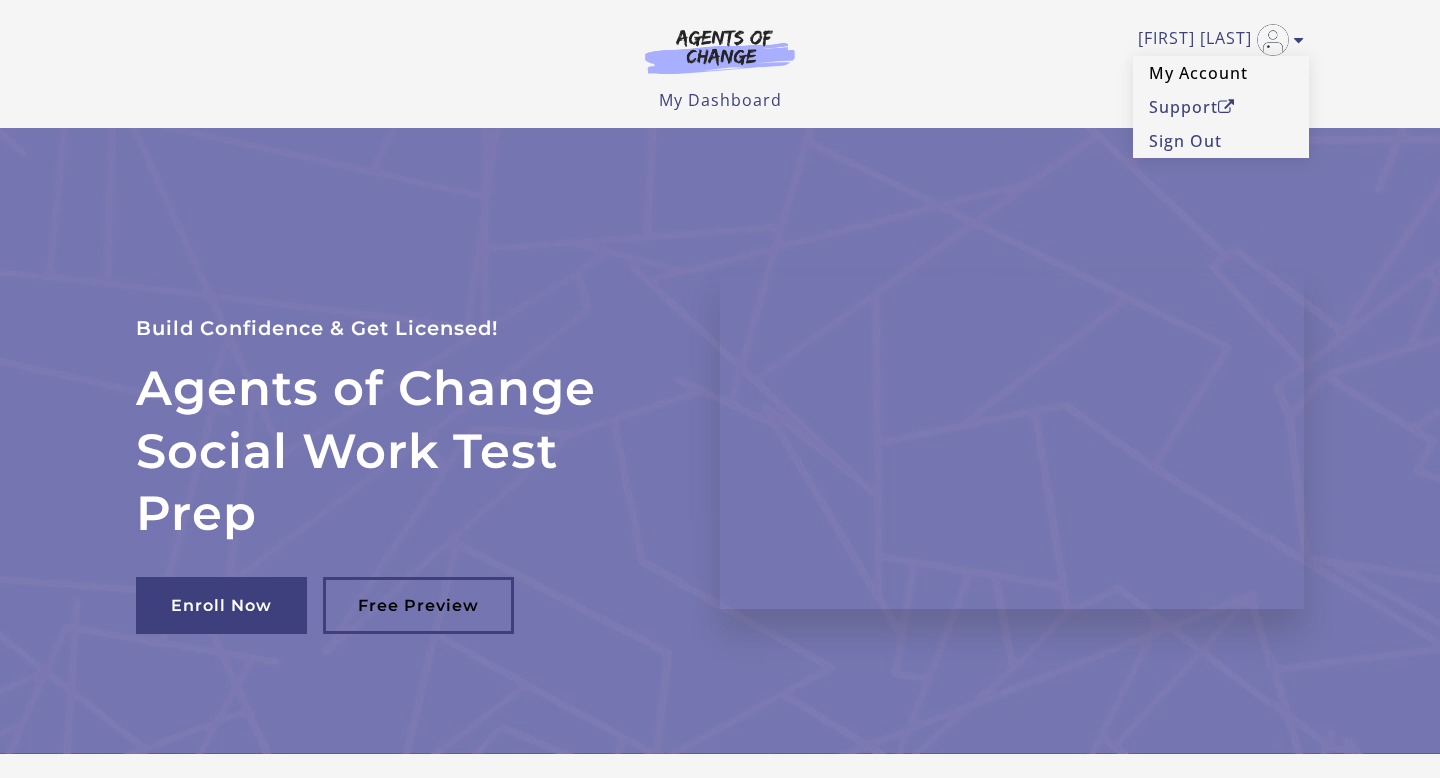 click on "My Account" at bounding box center [1221, 73] 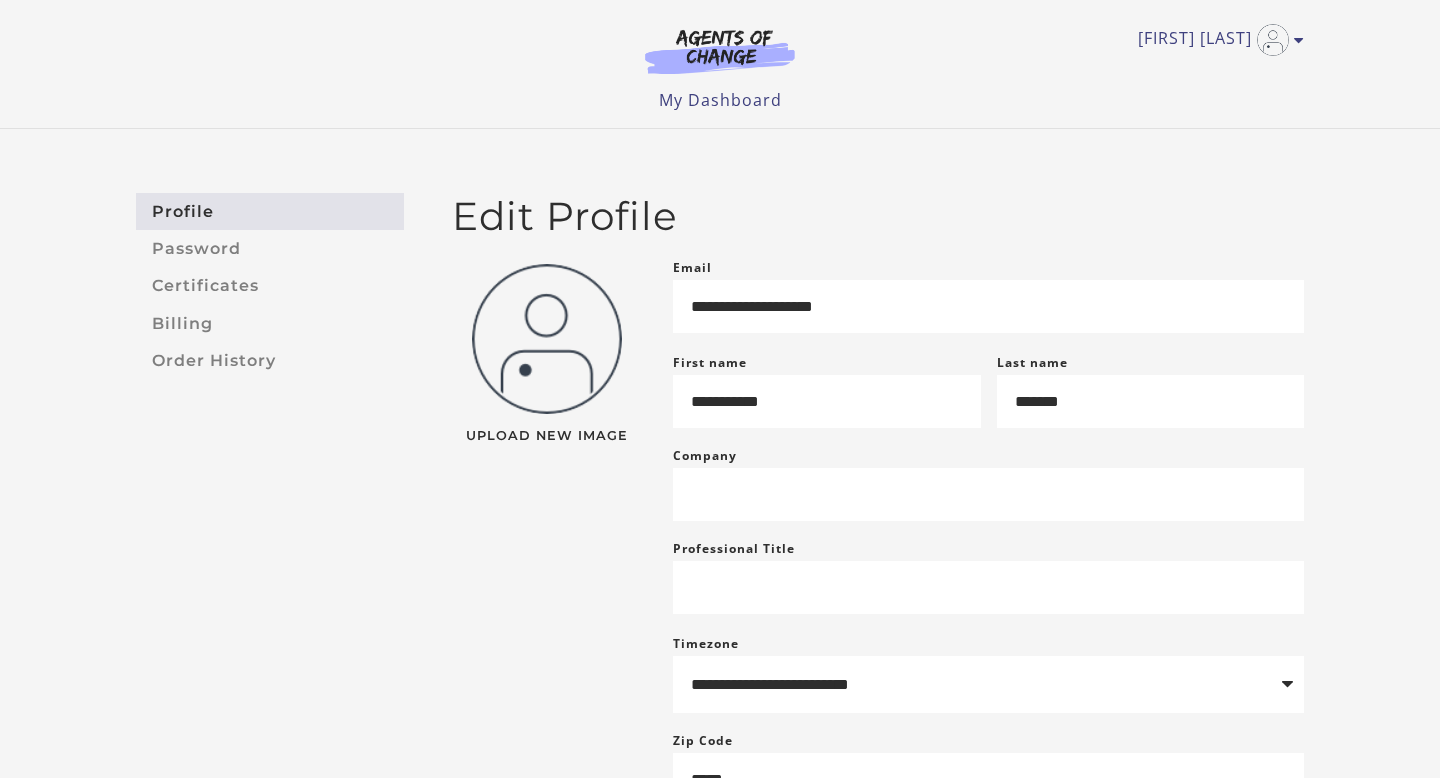 scroll, scrollTop: 0, scrollLeft: 0, axis: both 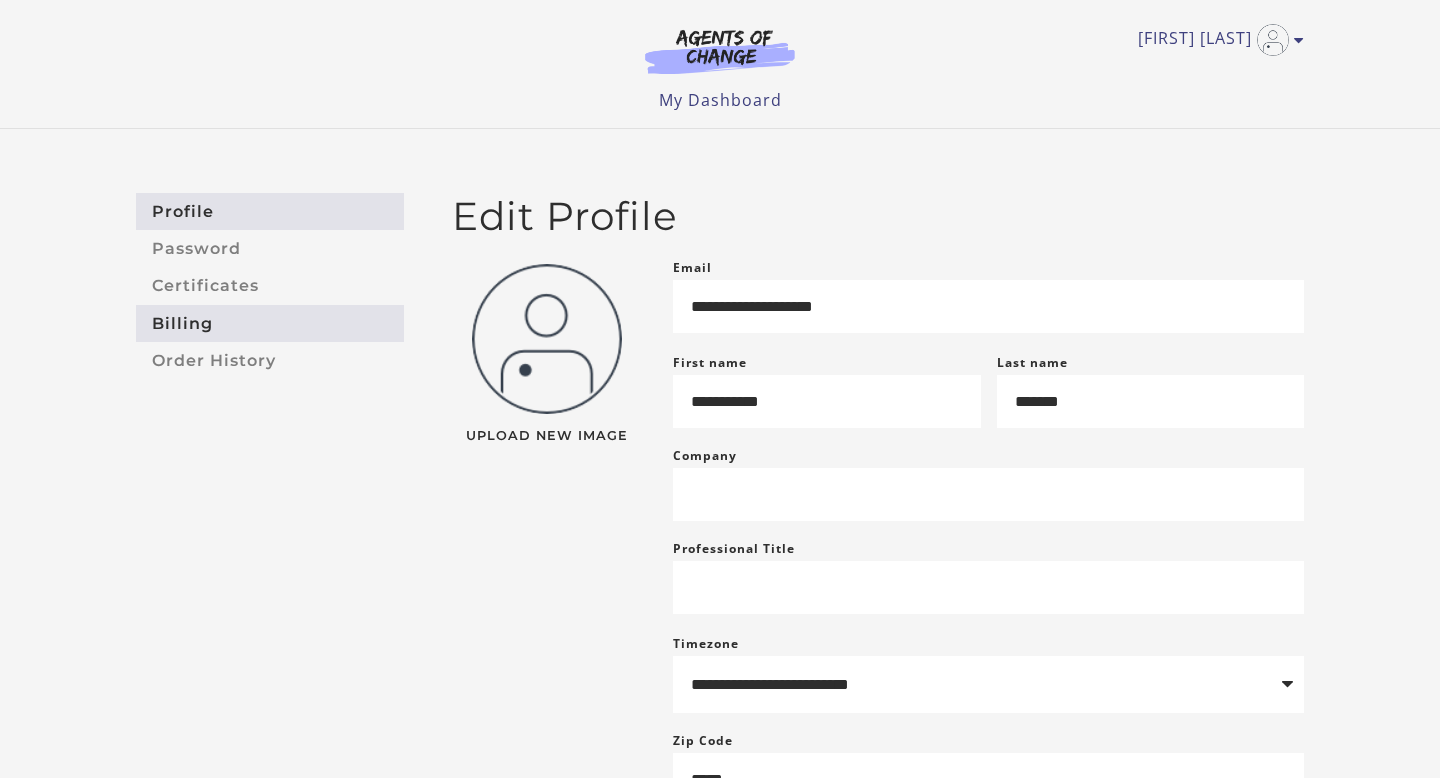 click on "Billing" at bounding box center (270, 323) 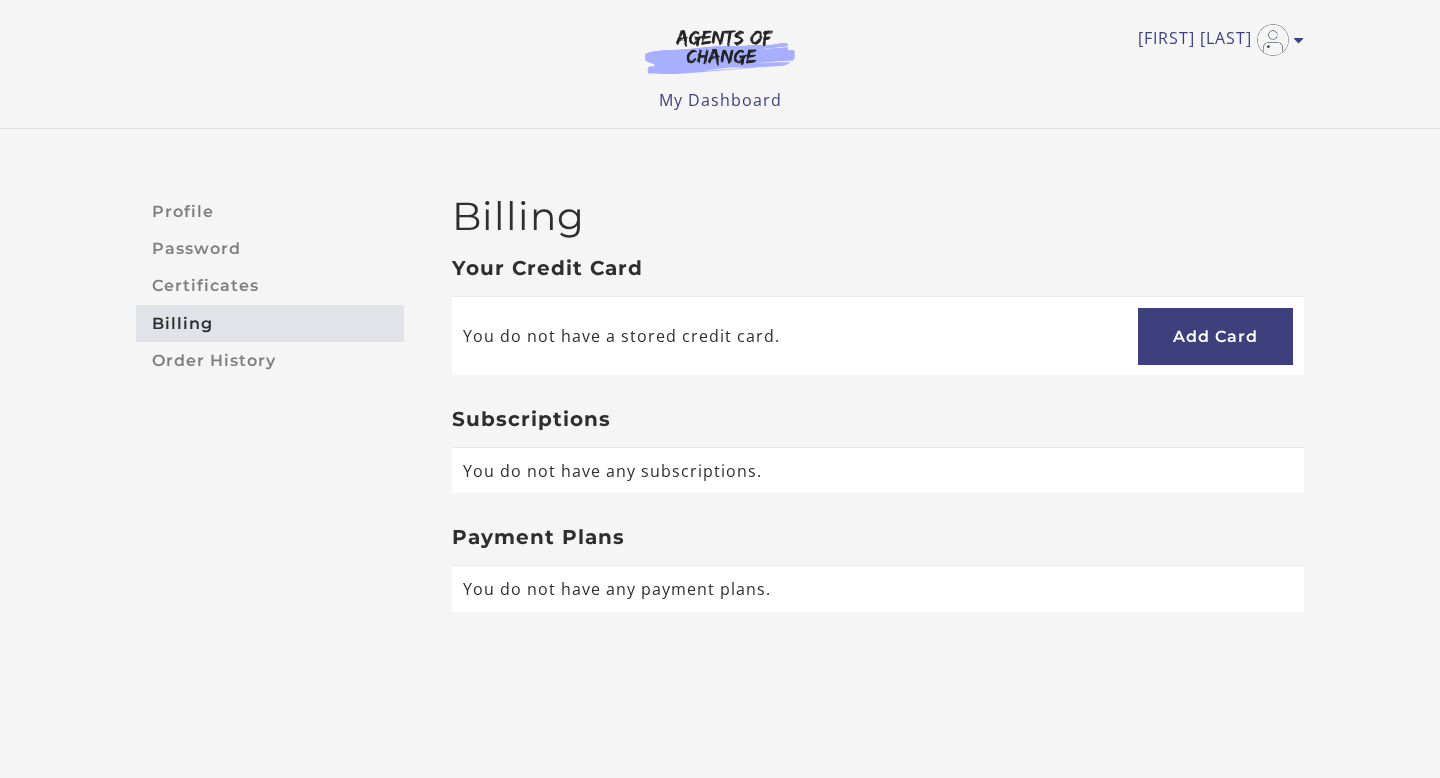 scroll, scrollTop: 0, scrollLeft: 0, axis: both 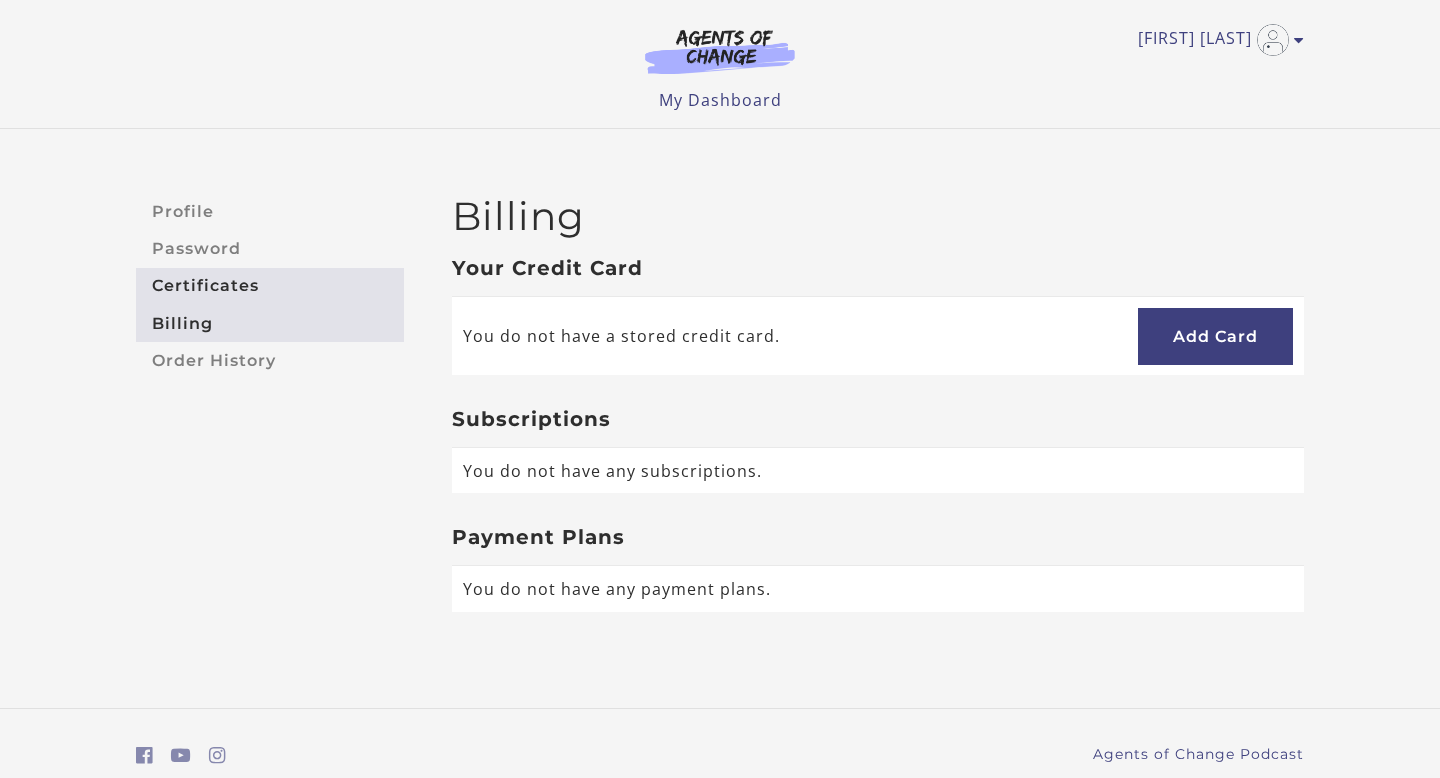click on "Certificates" at bounding box center (270, 286) 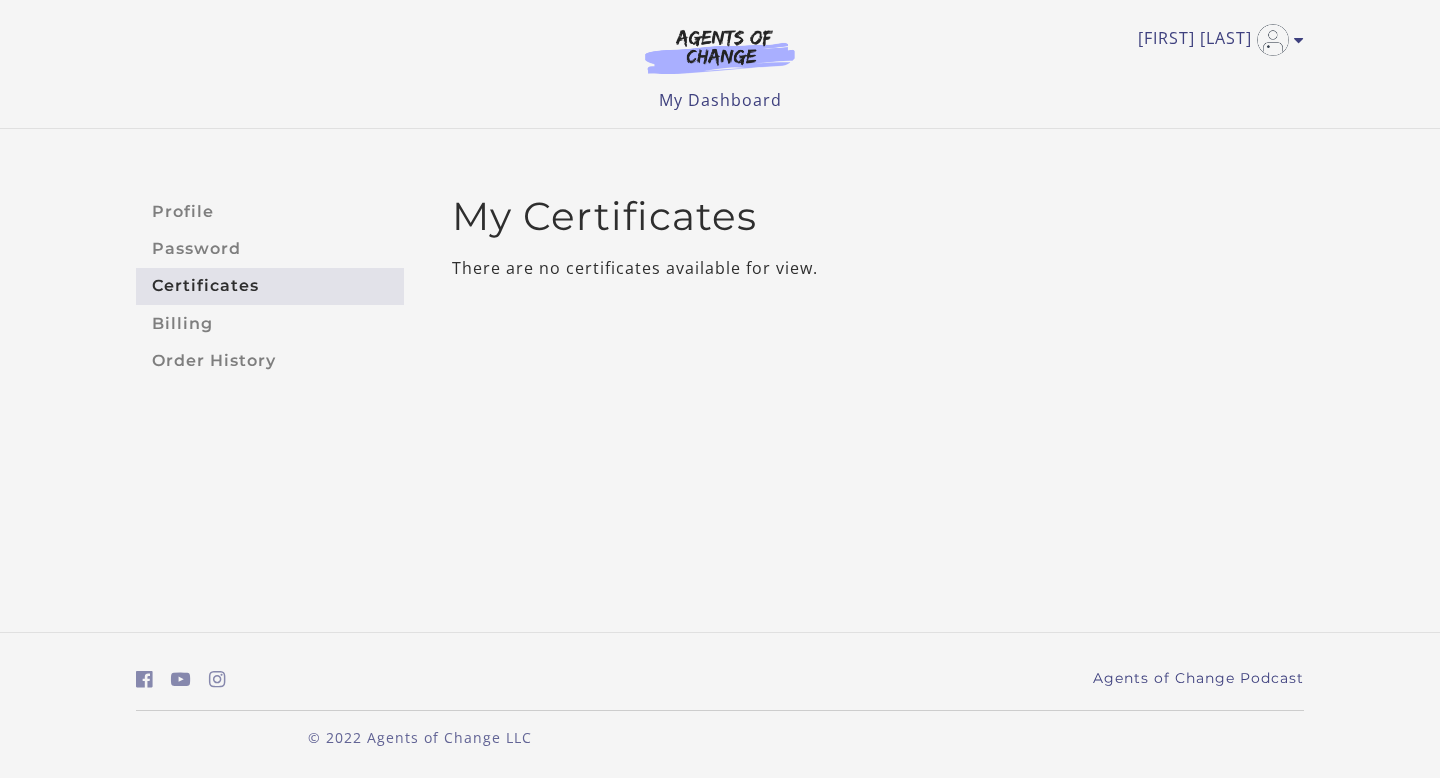 scroll, scrollTop: 0, scrollLeft: 0, axis: both 